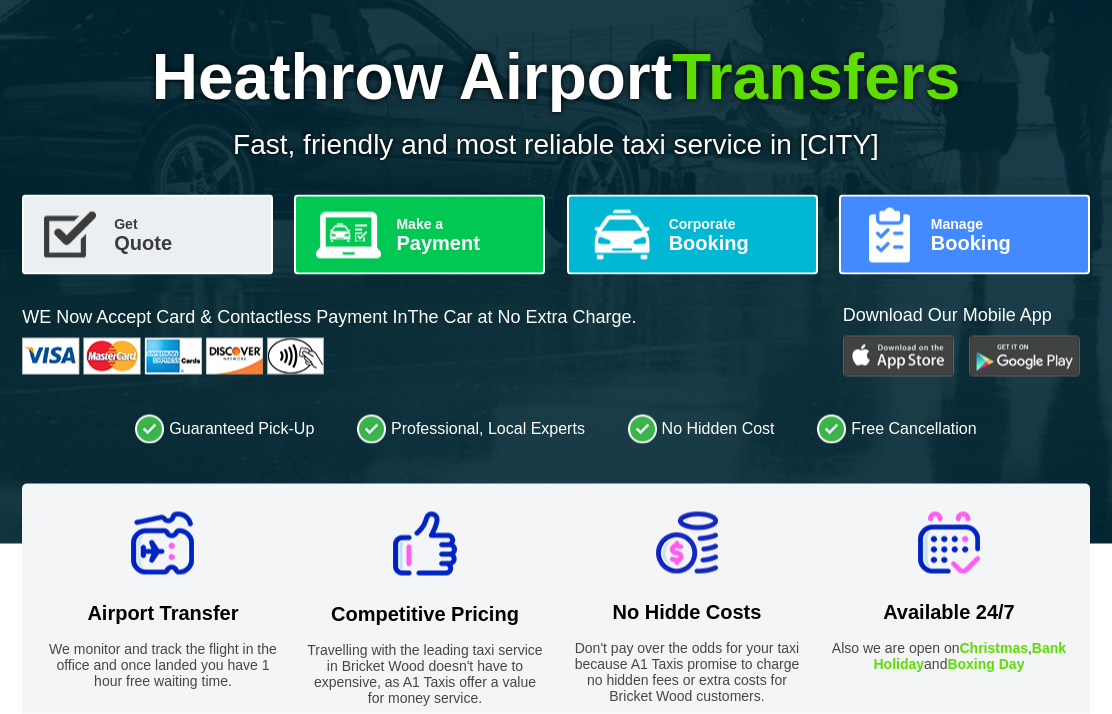 scroll, scrollTop: 177, scrollLeft: 0, axis: vertical 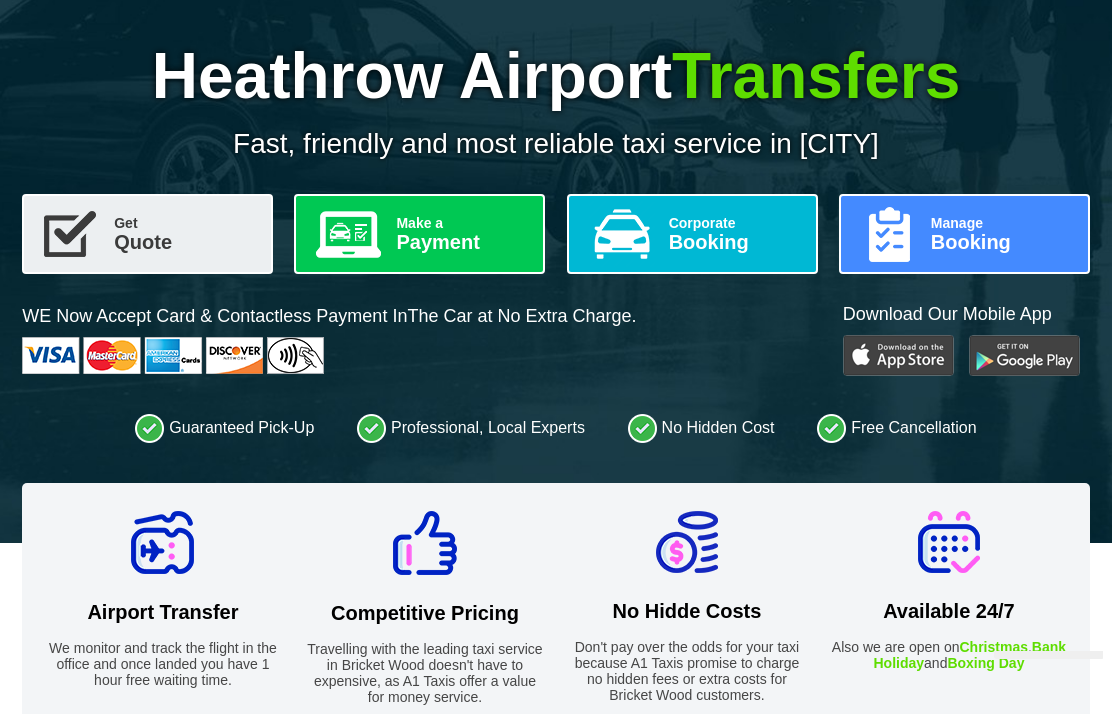 click on "Get" at bounding box center [184, 223] 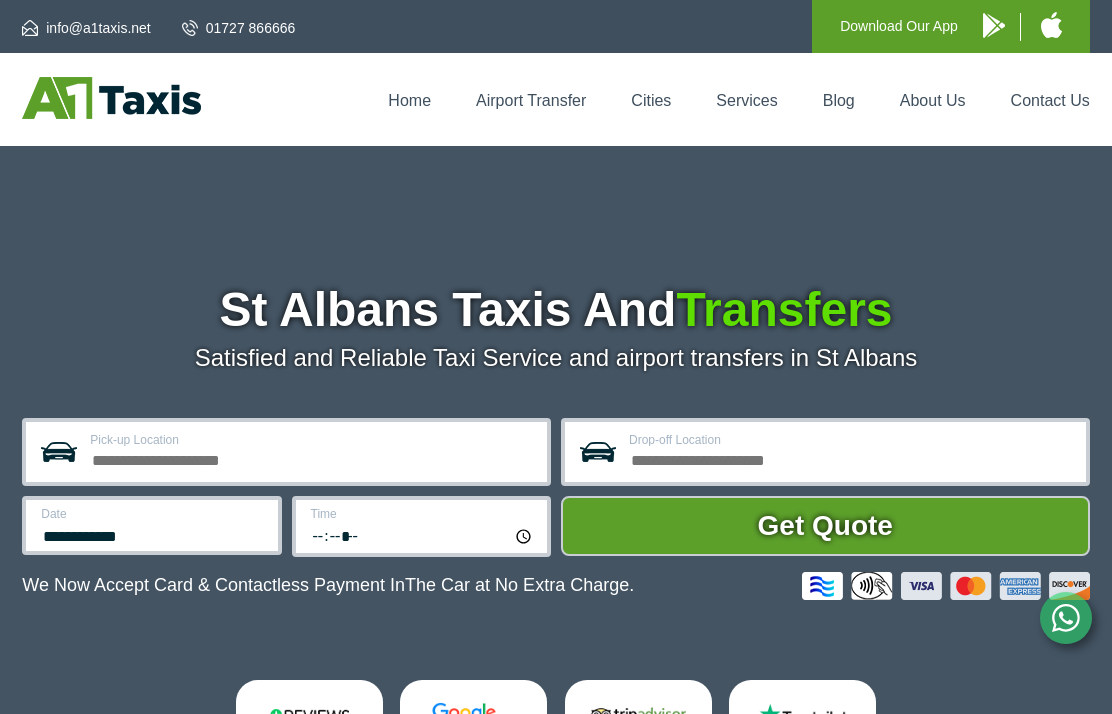scroll, scrollTop: 0, scrollLeft: 0, axis: both 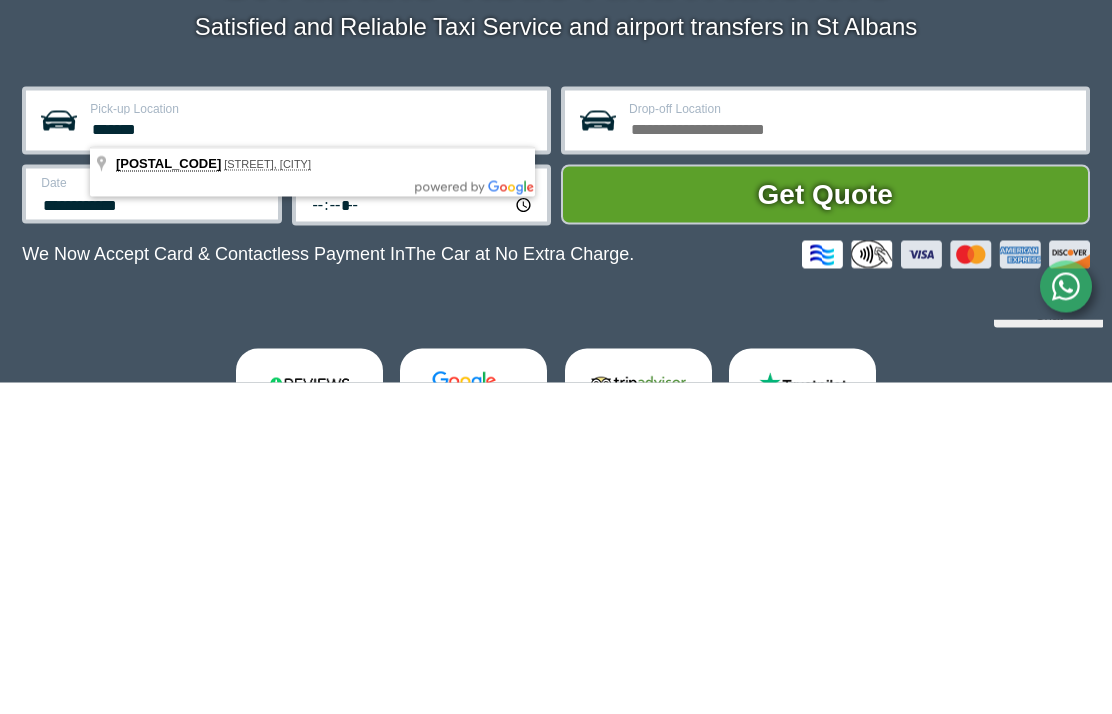 type on "*******" 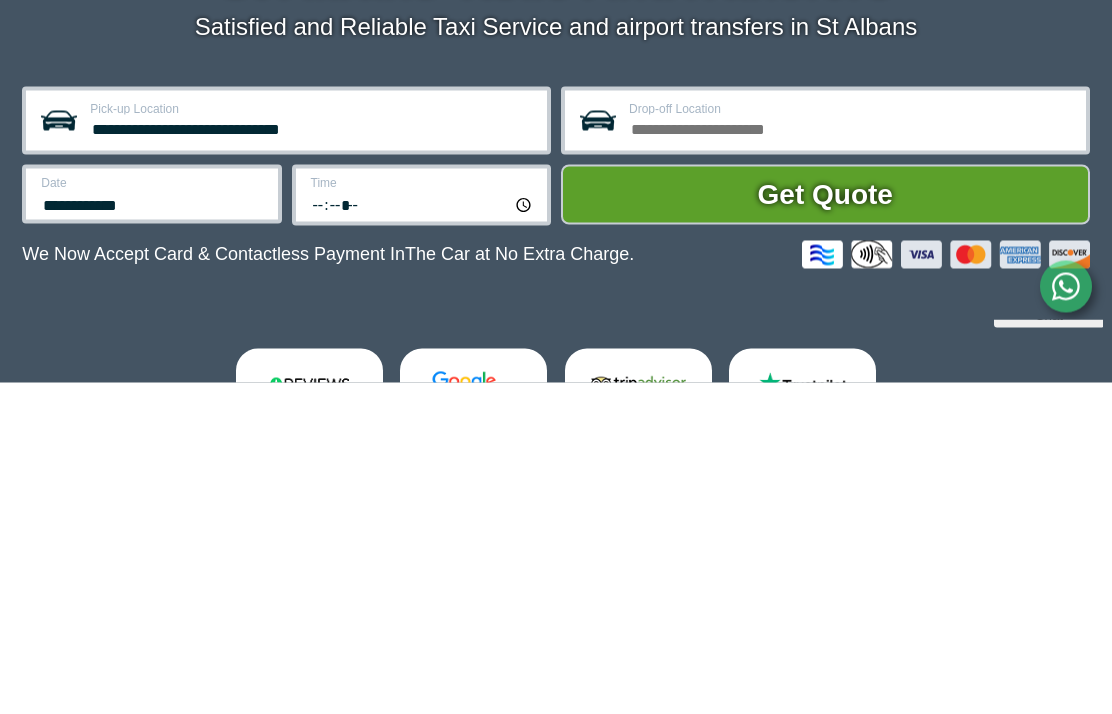 click on "**********" at bounding box center [153, 534] 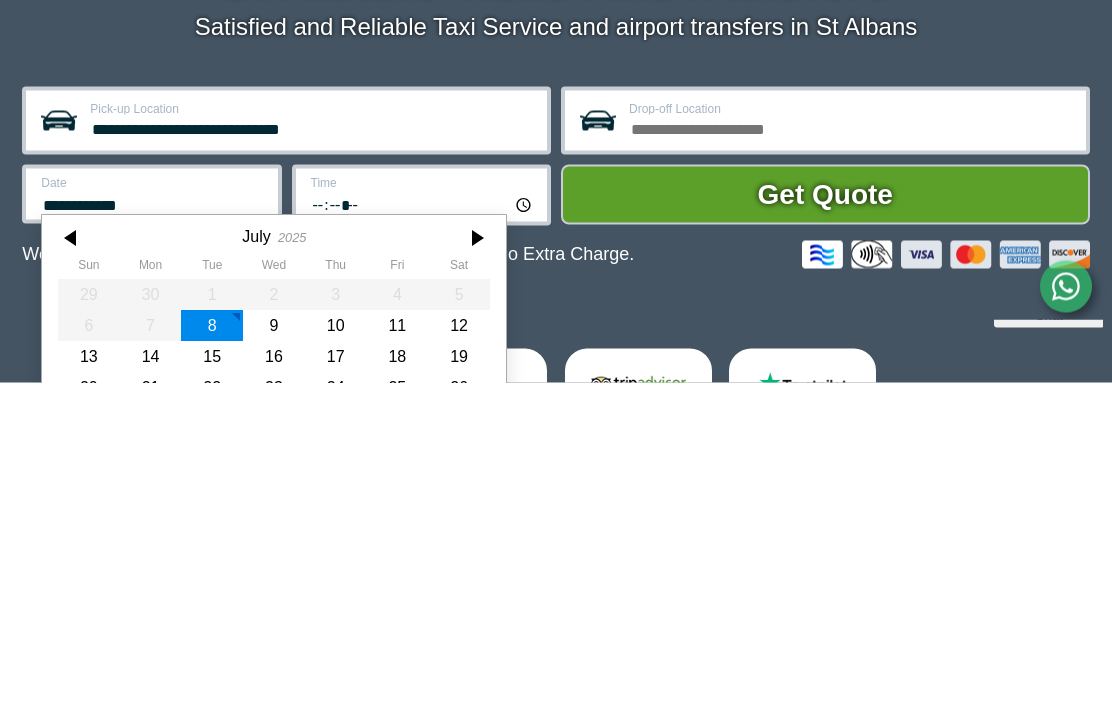 scroll, scrollTop: 553, scrollLeft: 0, axis: vertical 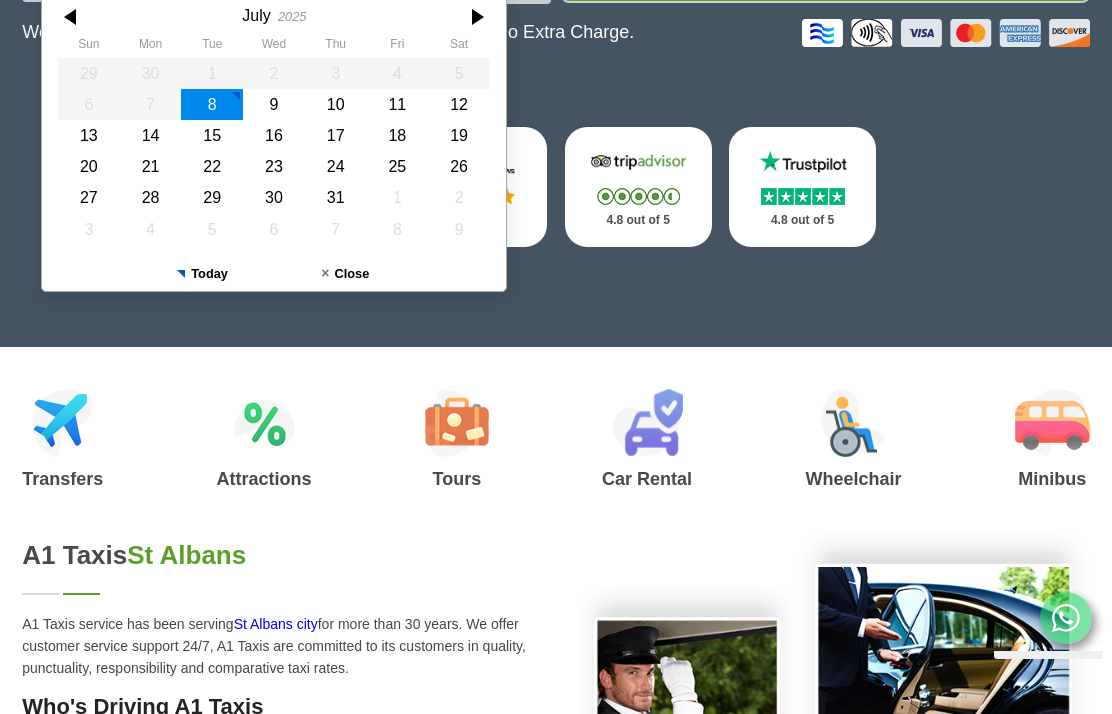 click on "9" at bounding box center (274, 104) 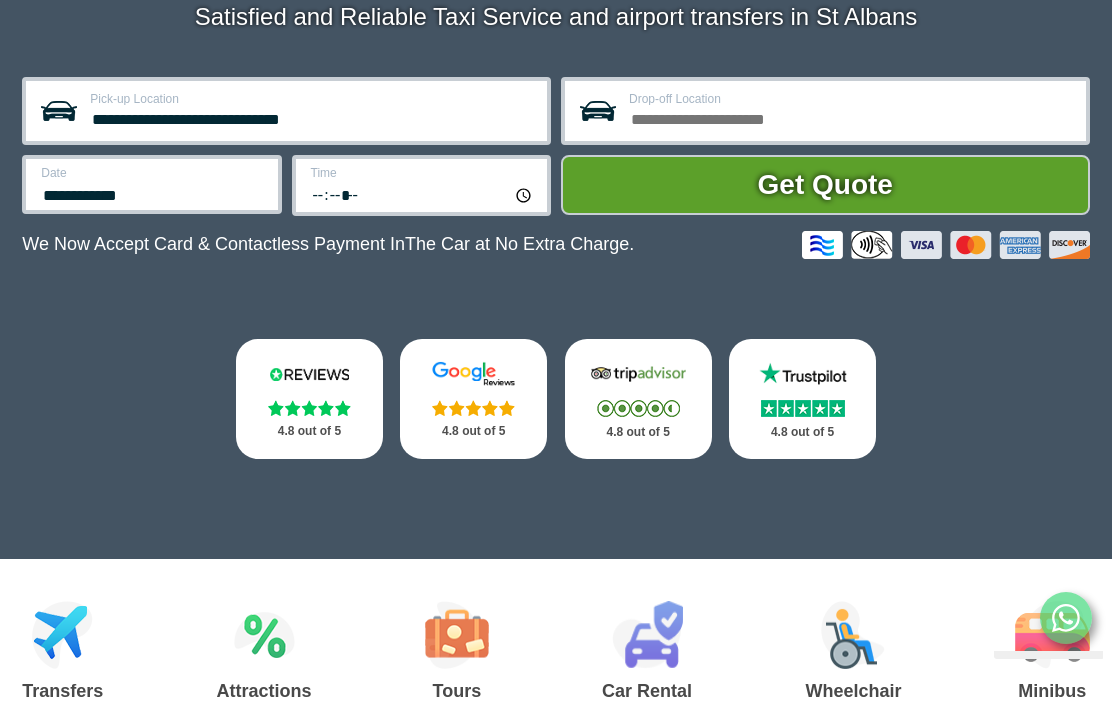 scroll, scrollTop: 340, scrollLeft: 0, axis: vertical 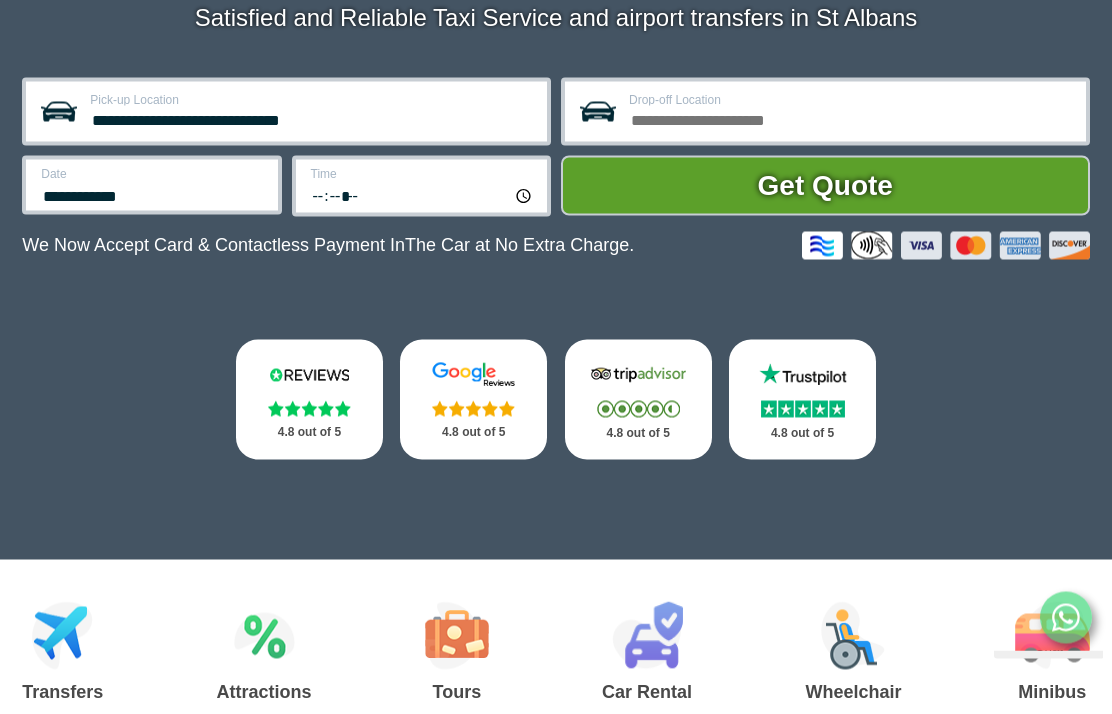 click on "Time
*****" at bounding box center [286, 112] 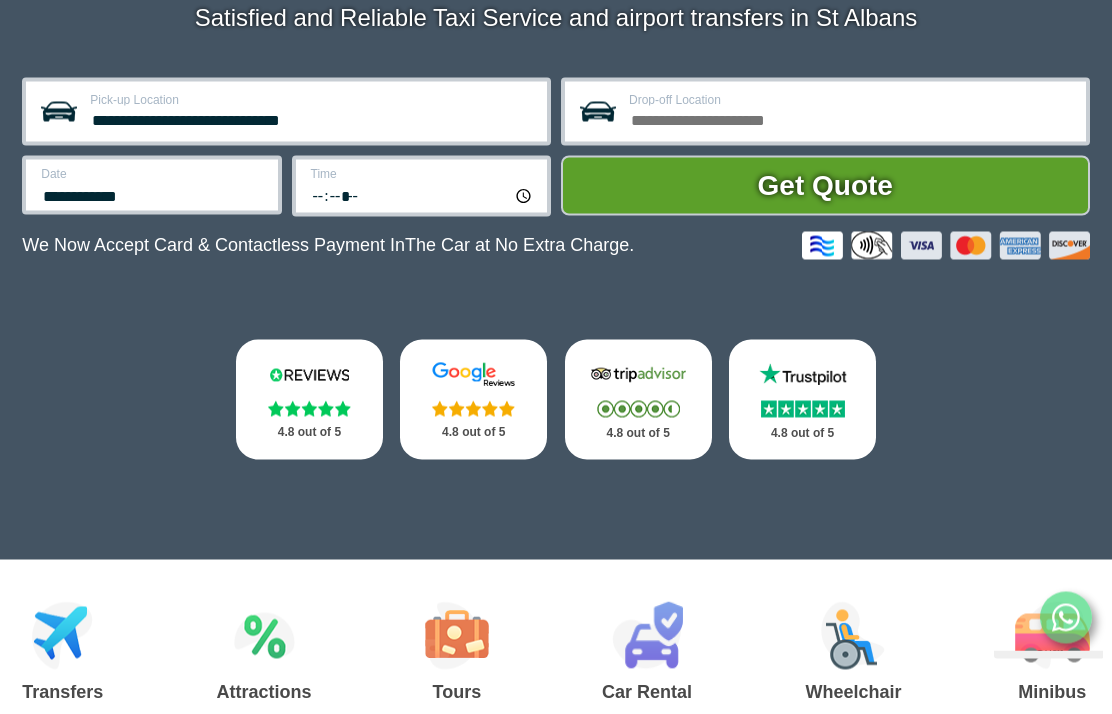 scroll, scrollTop: 341, scrollLeft: 0, axis: vertical 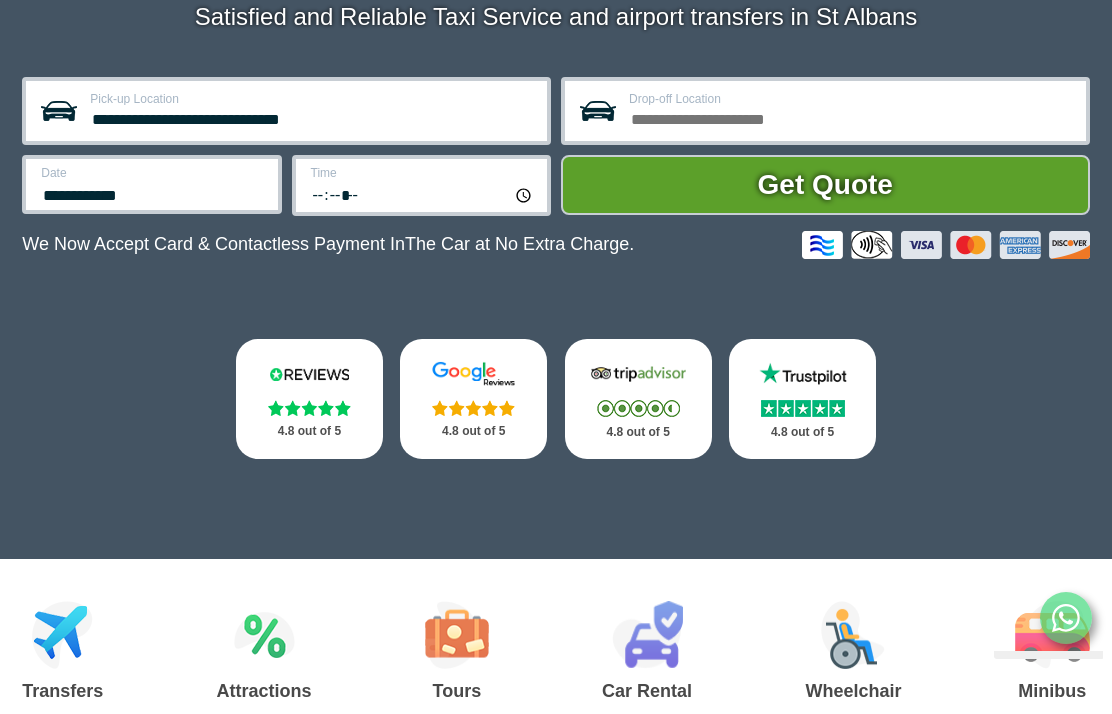 type on "*****" 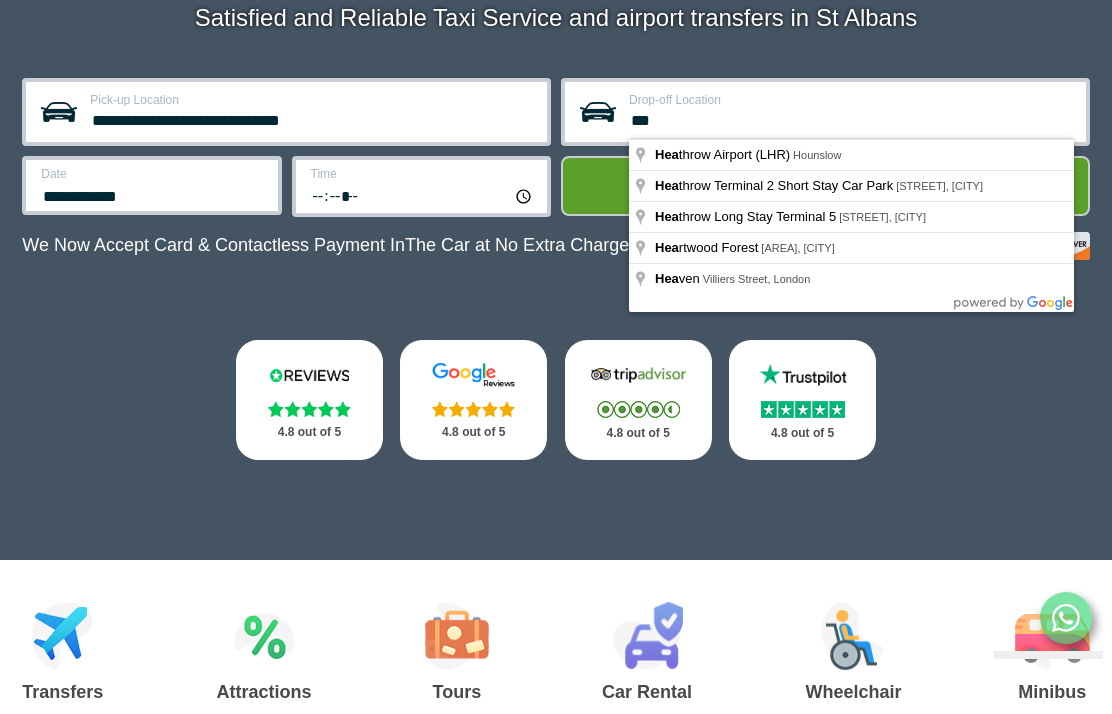 type on "***" 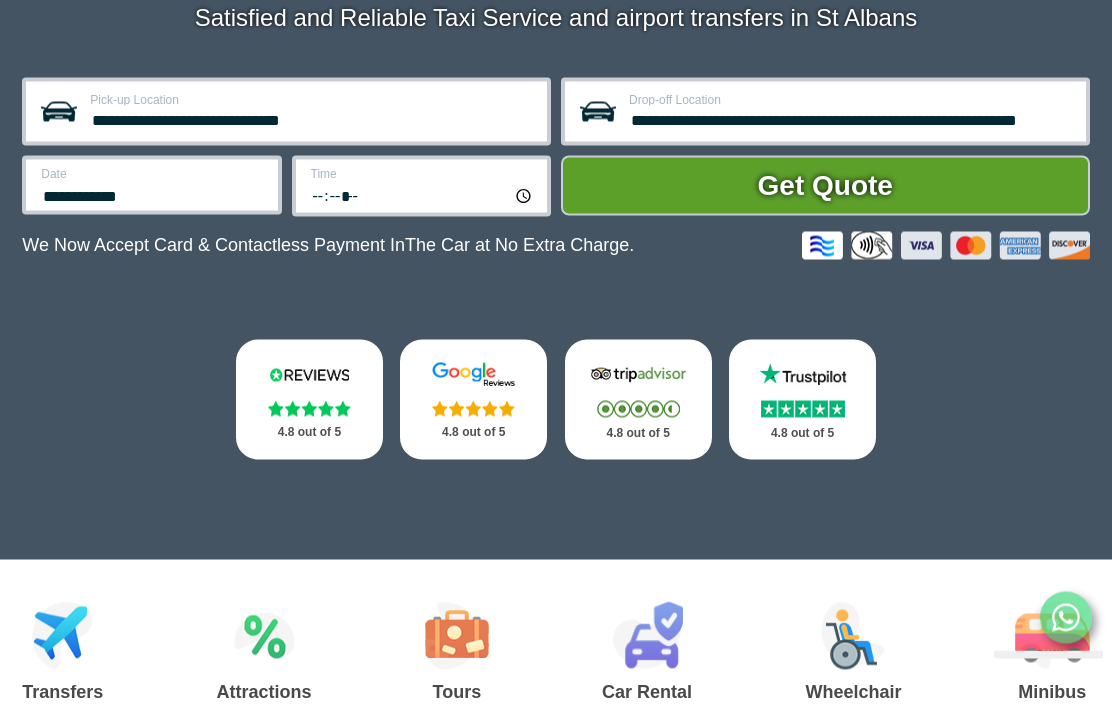 click on "Get Quote" at bounding box center (825, 186) 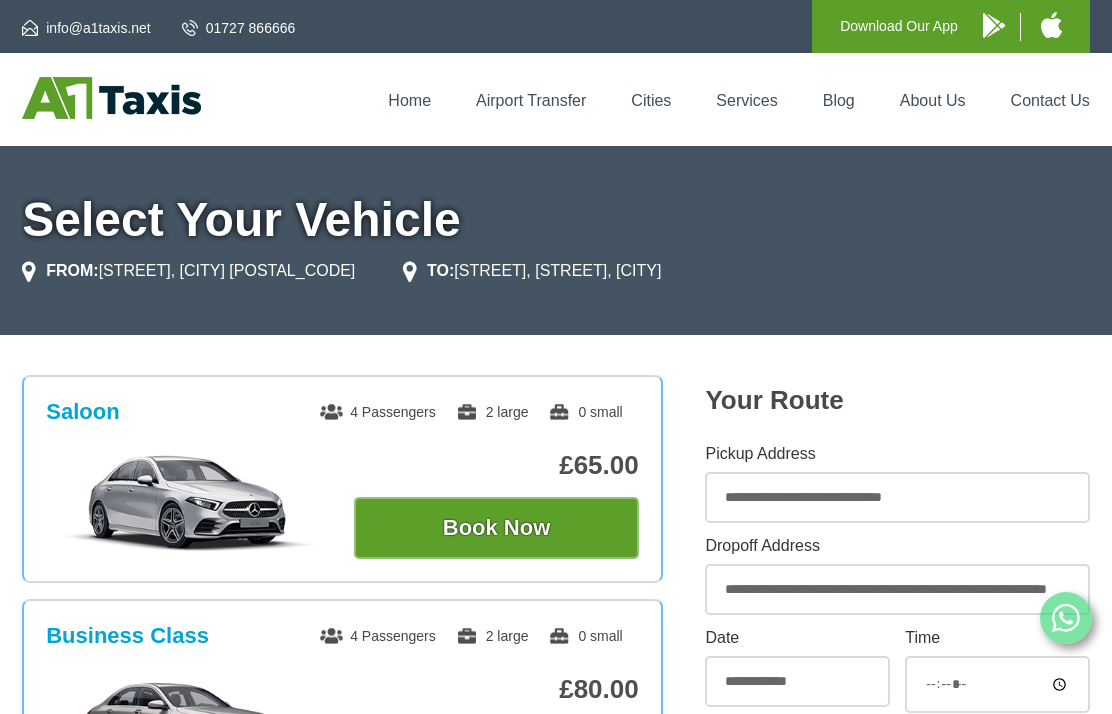 scroll, scrollTop: 0, scrollLeft: 0, axis: both 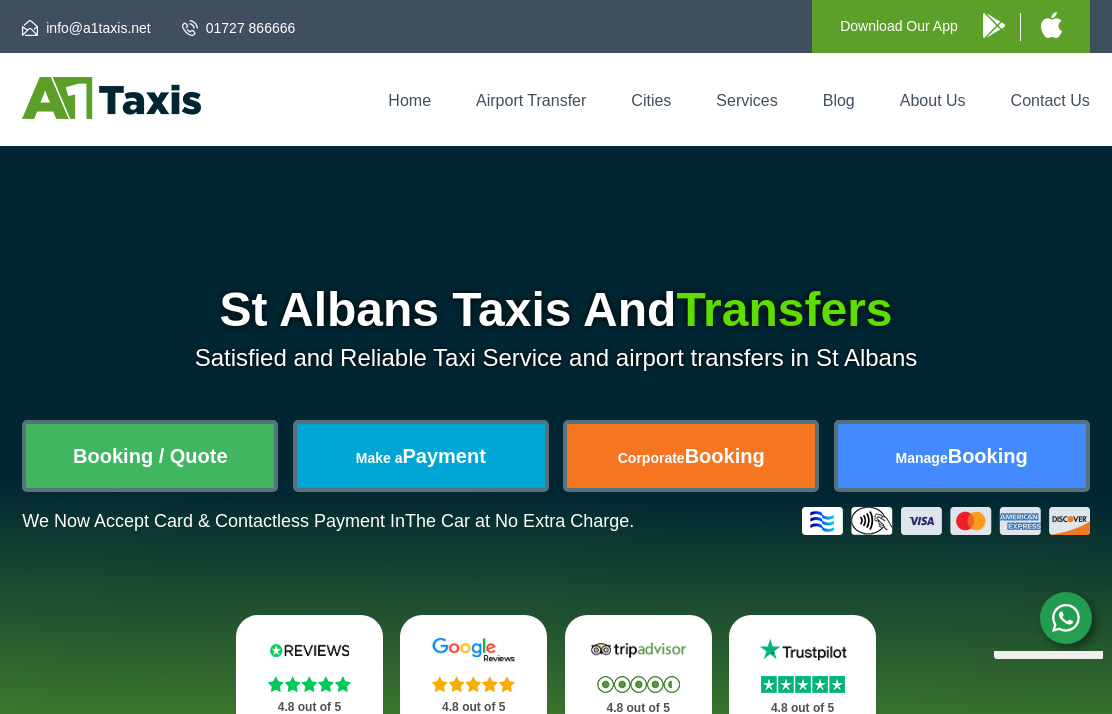 click on "Booking / Quote" at bounding box center [150, 456] 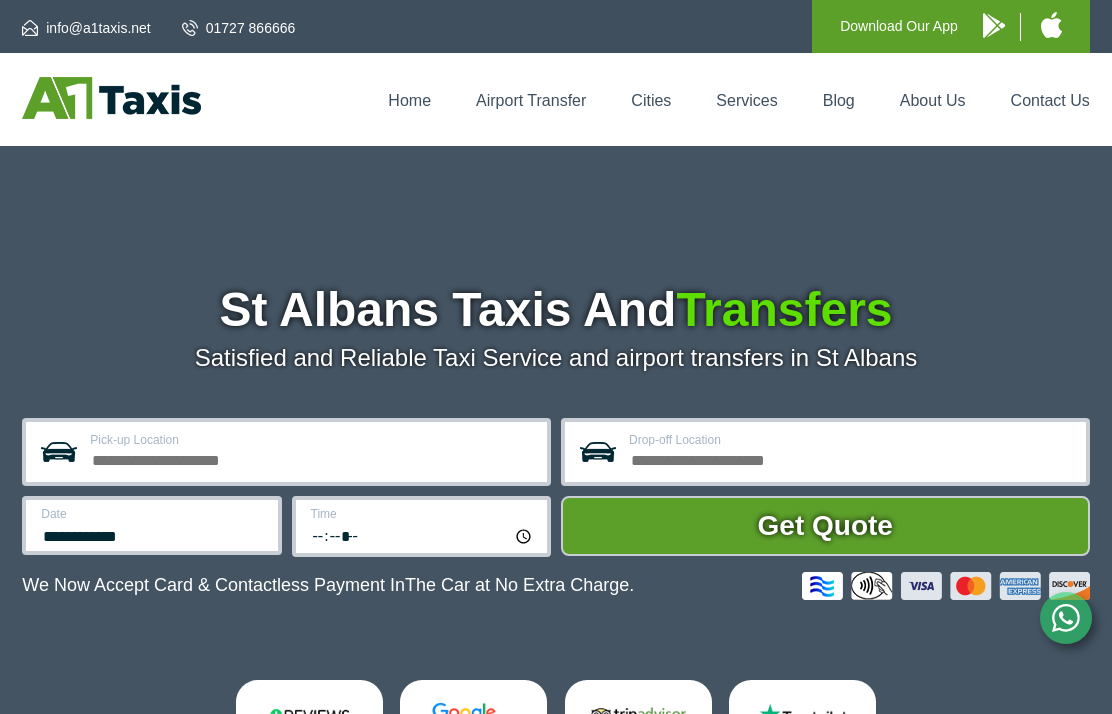 scroll, scrollTop: 0, scrollLeft: 0, axis: both 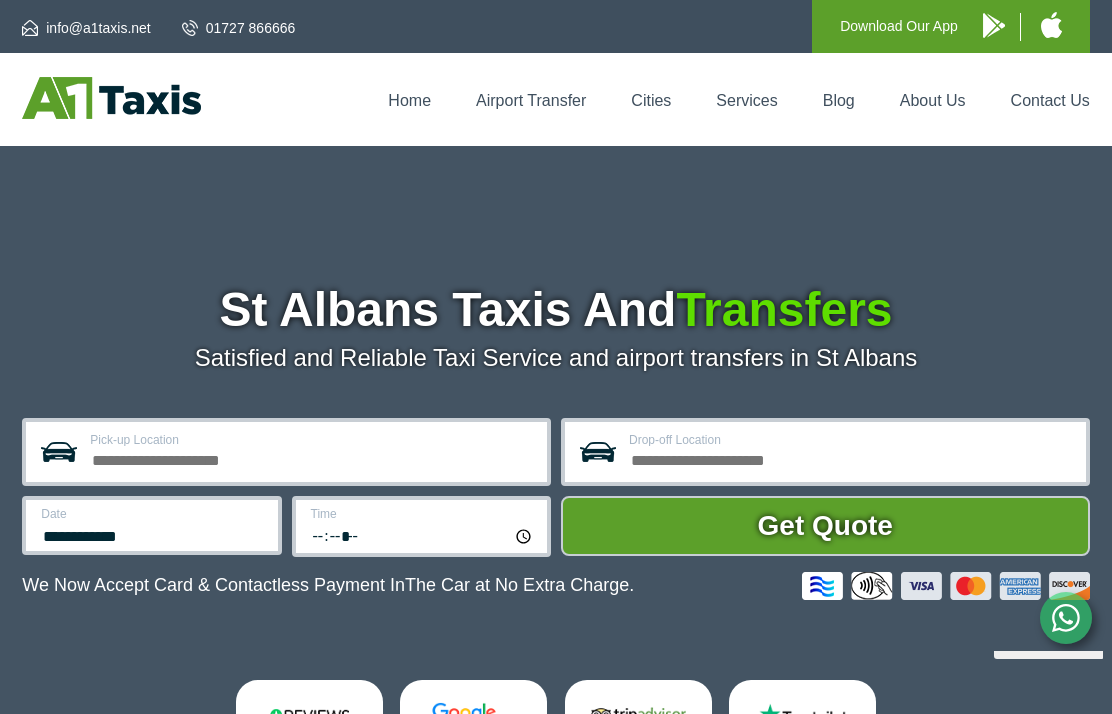 click on "Pick-up Location" at bounding box center (312, 458) 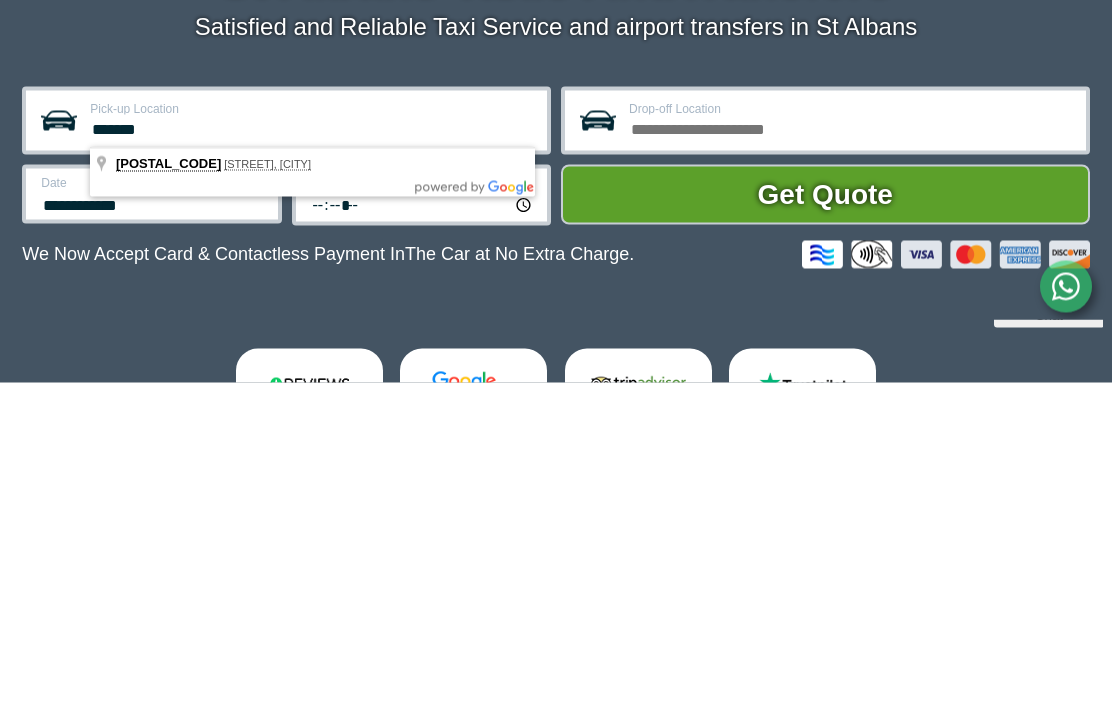 type on "*******" 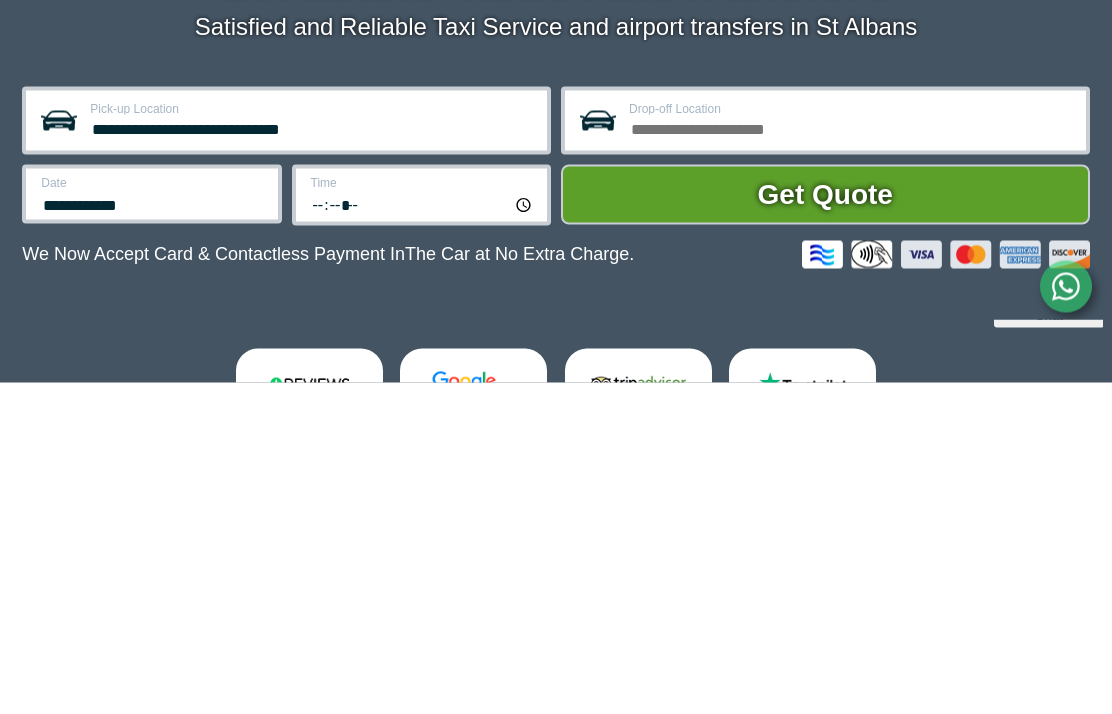 scroll, scrollTop: 332, scrollLeft: 0, axis: vertical 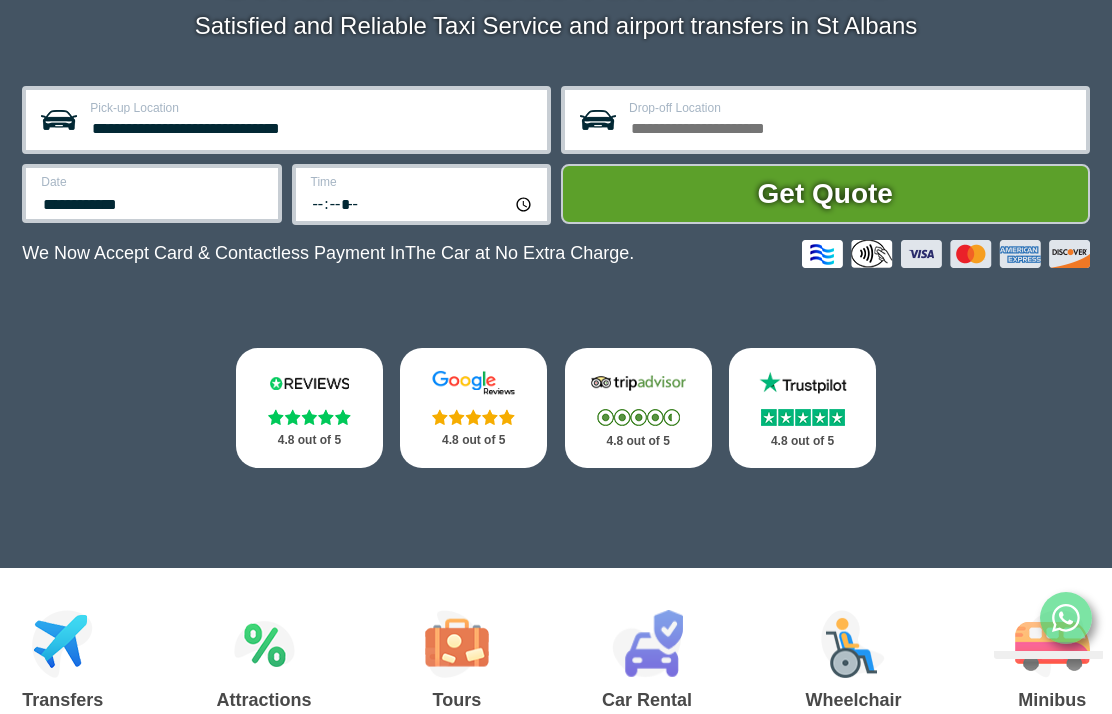 click on "*****" at bounding box center (423, 203) 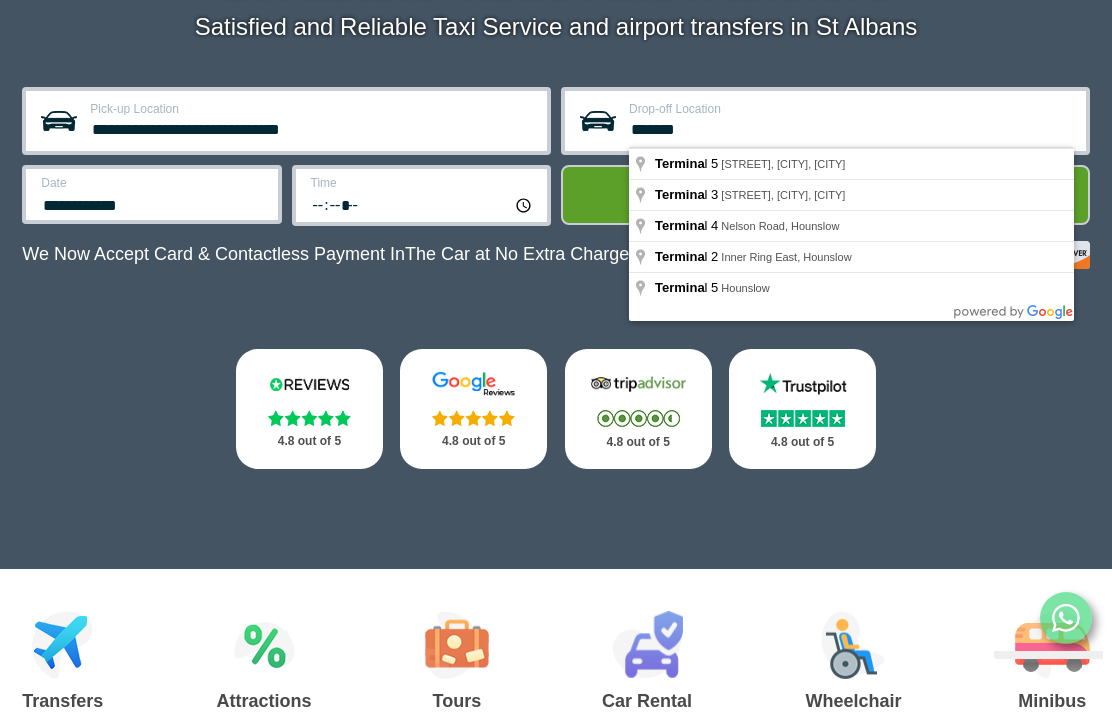 type on "*******" 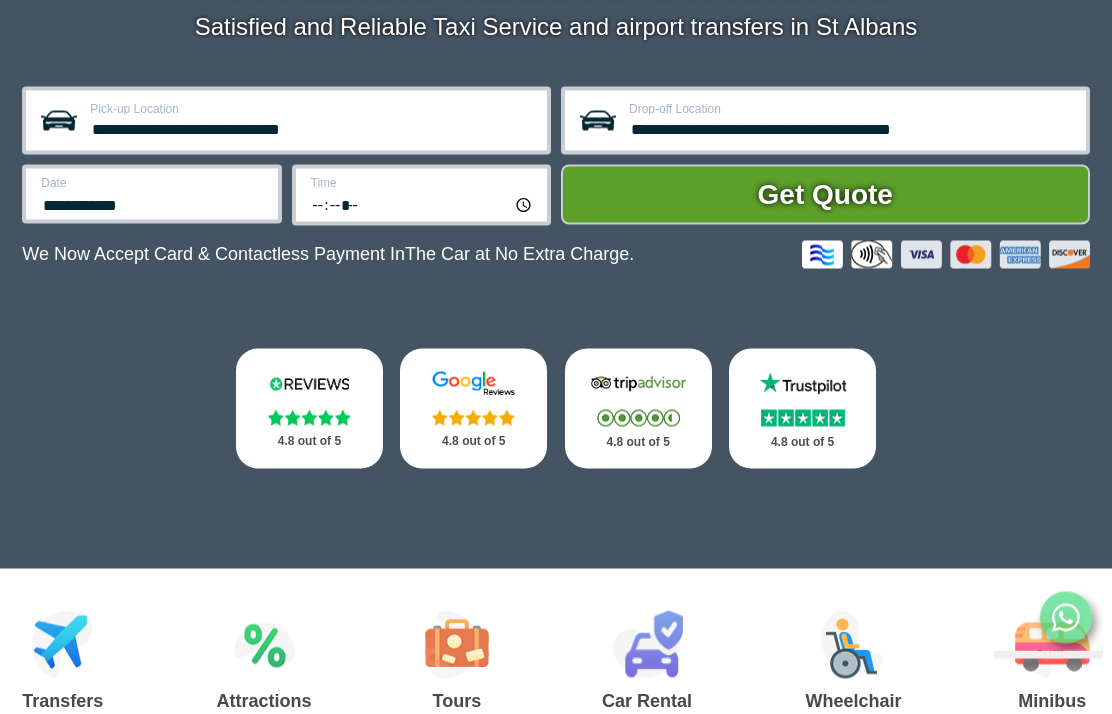 click on "Get Quote" at bounding box center [825, 195] 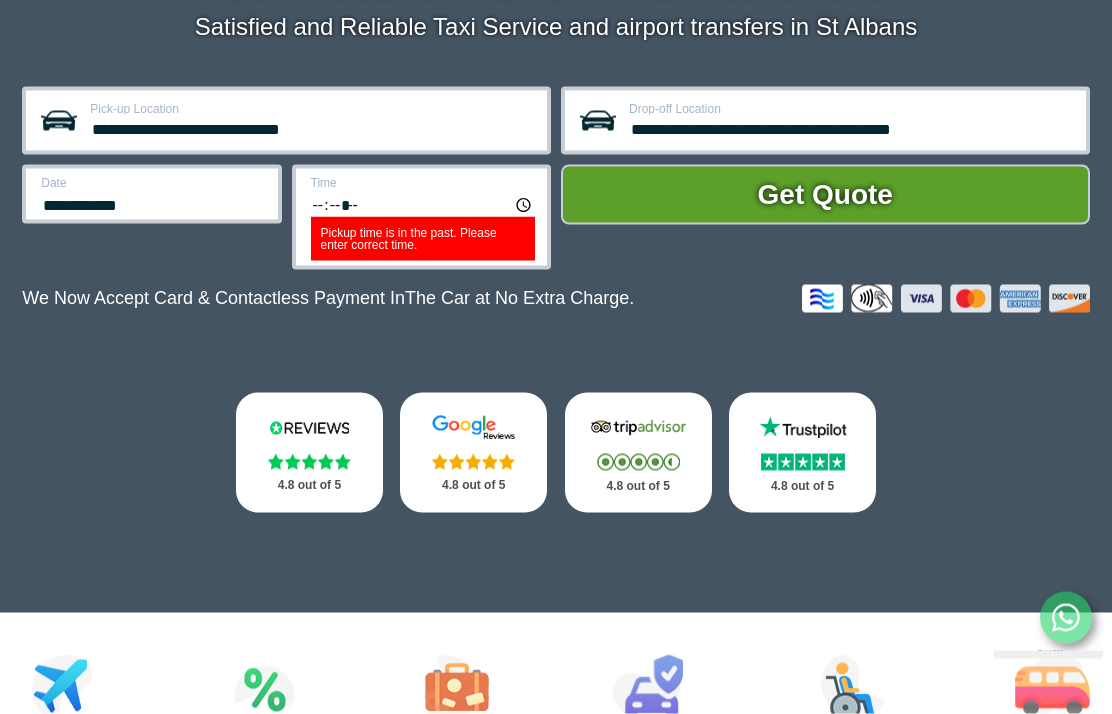 scroll, scrollTop: 332, scrollLeft: 0, axis: vertical 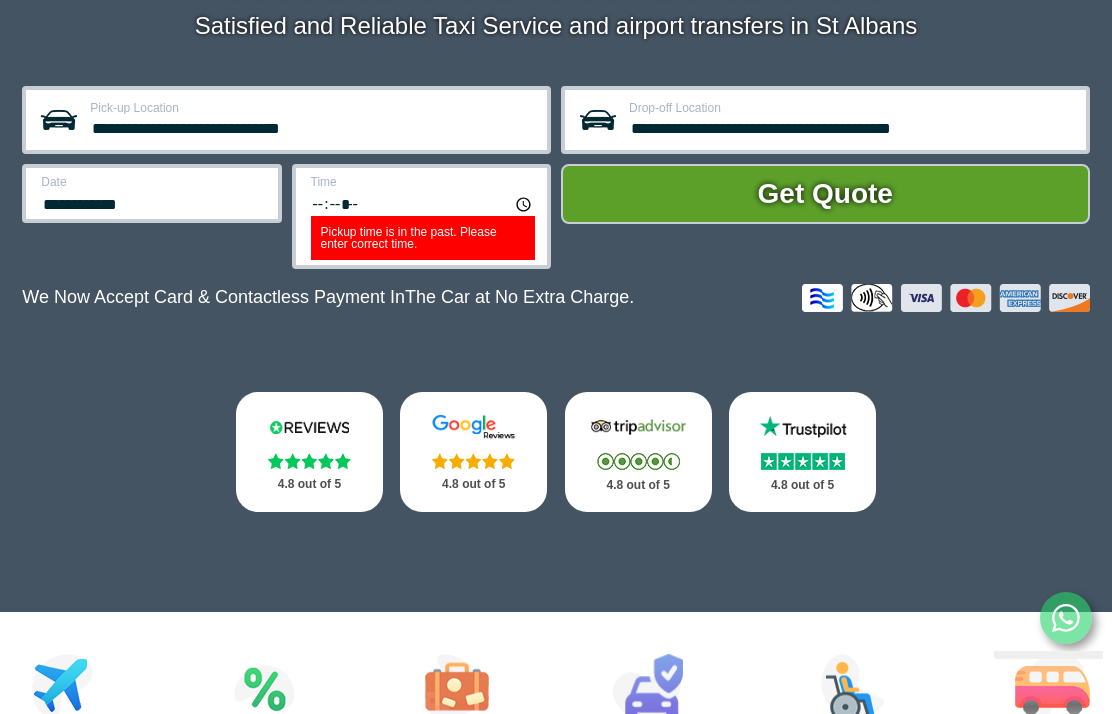 click on "**********" at bounding box center (153, 202) 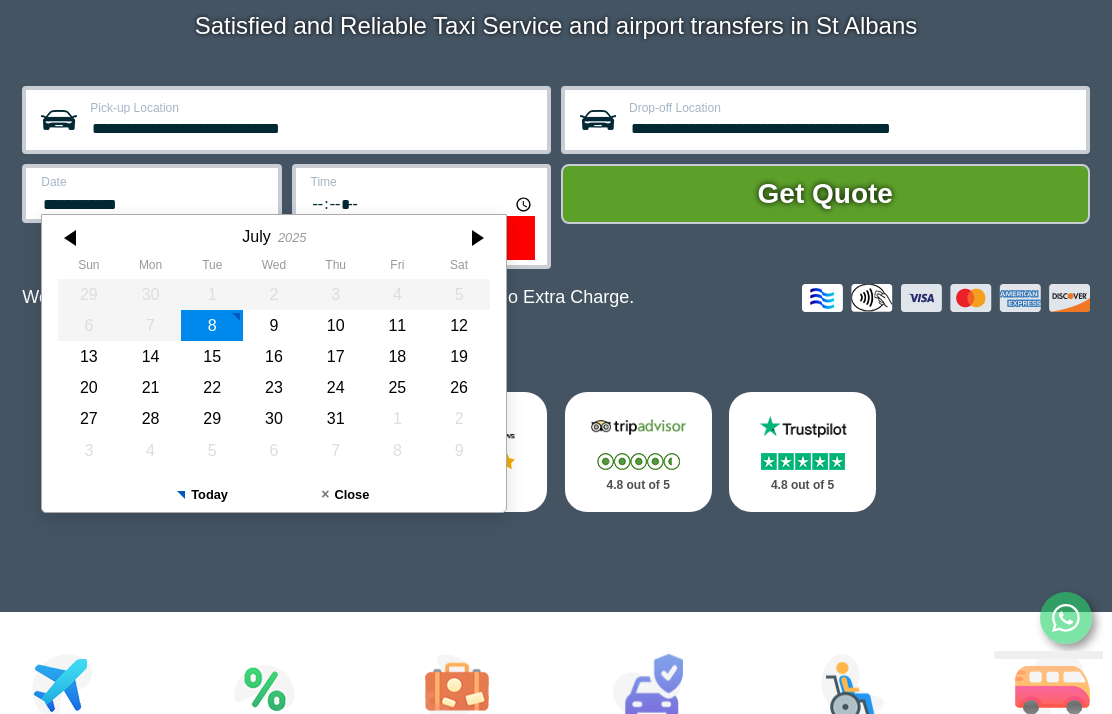click on "9" at bounding box center (274, 325) 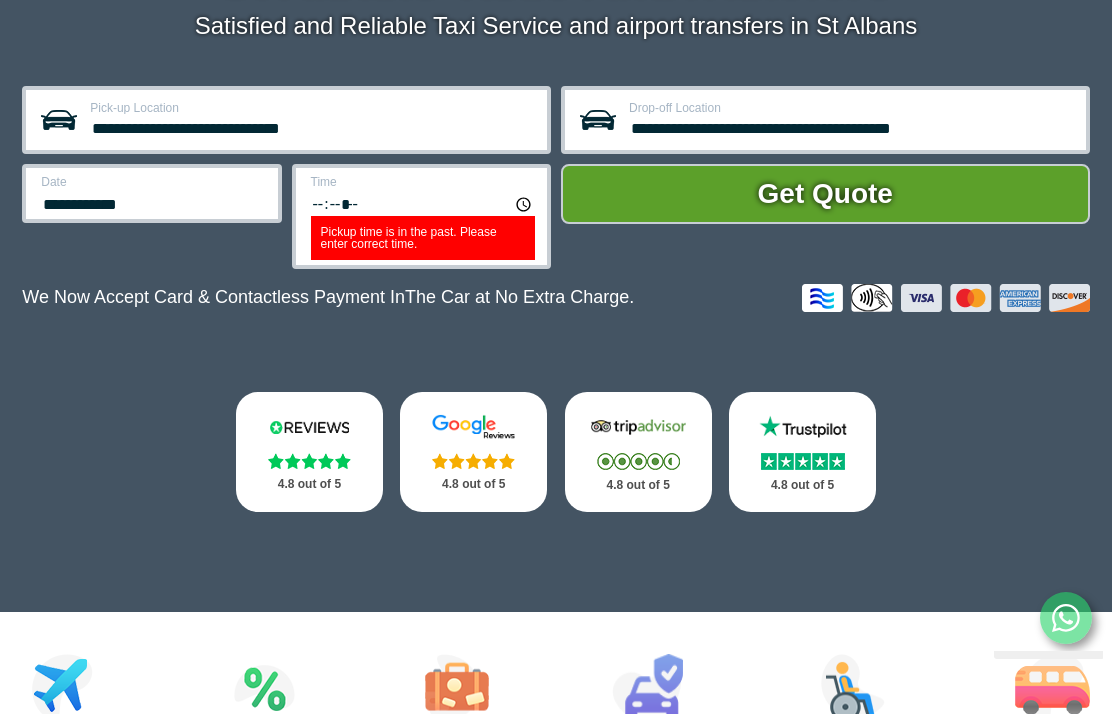 click on "Get Quote" at bounding box center (825, 194) 